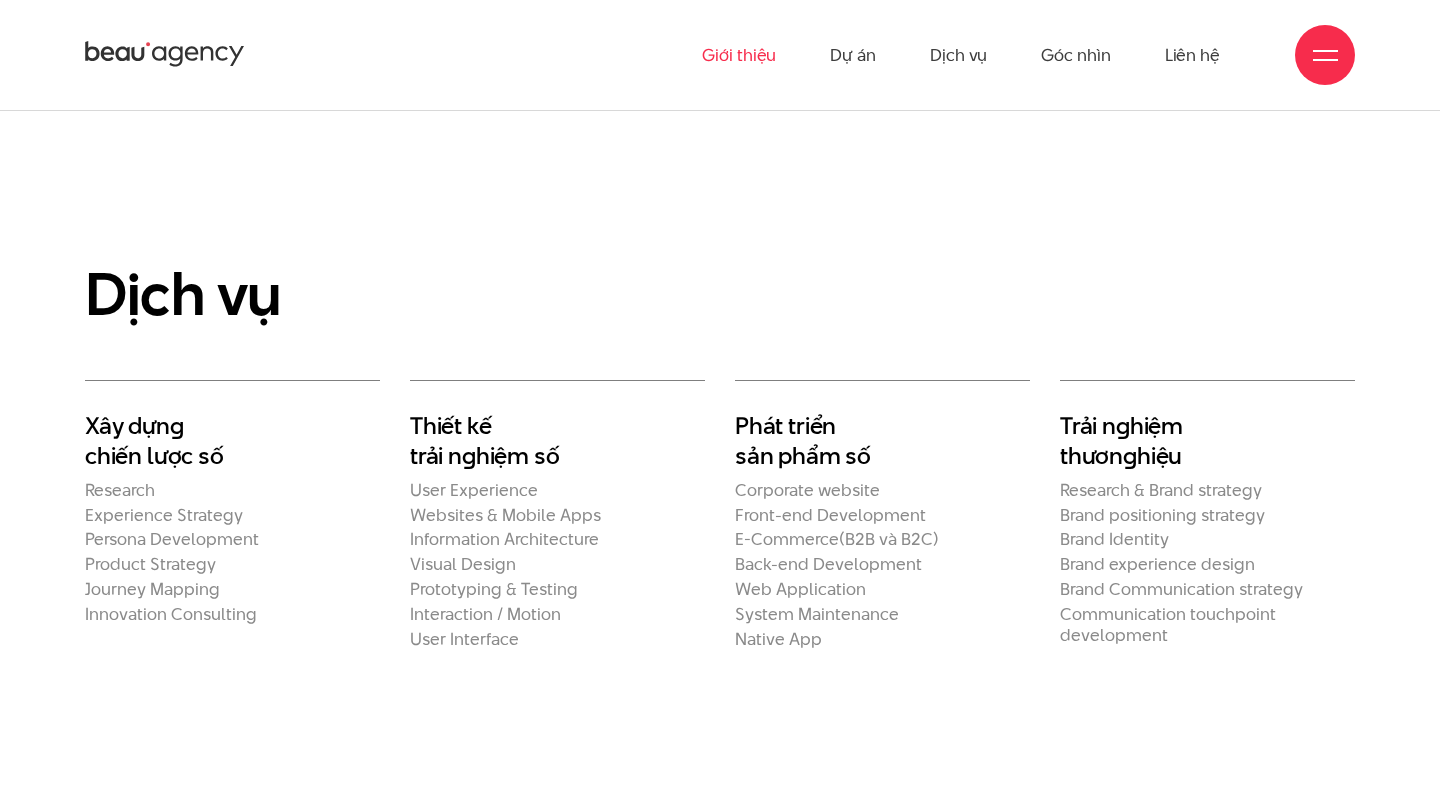 scroll, scrollTop: 3268, scrollLeft: 0, axis: vertical 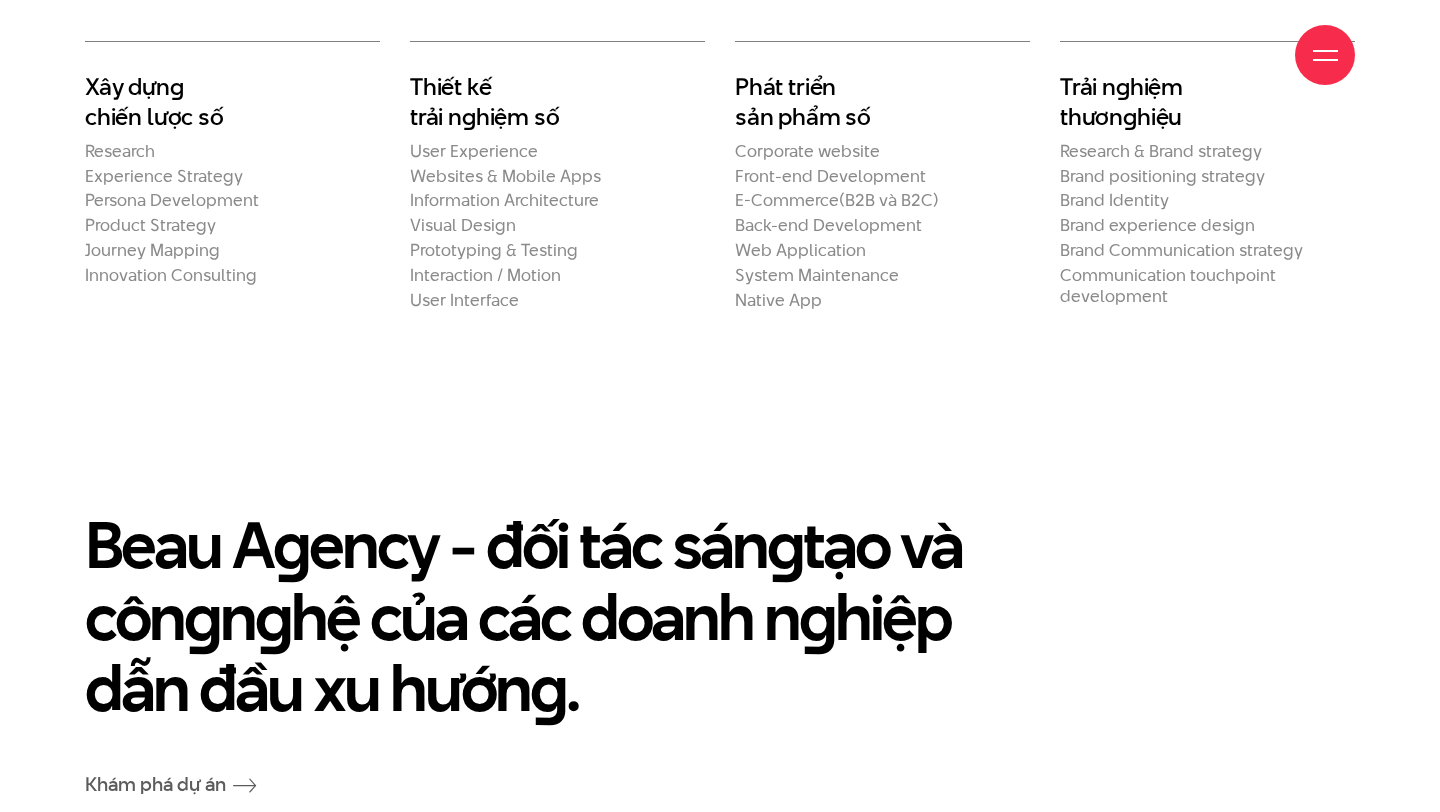 click on "Beau A g ency - đối tác sán g  tạo và côn g  n g hệ của các doanh n g hiệp dẫn đầu xu hướn g ." at bounding box center [611, 617] 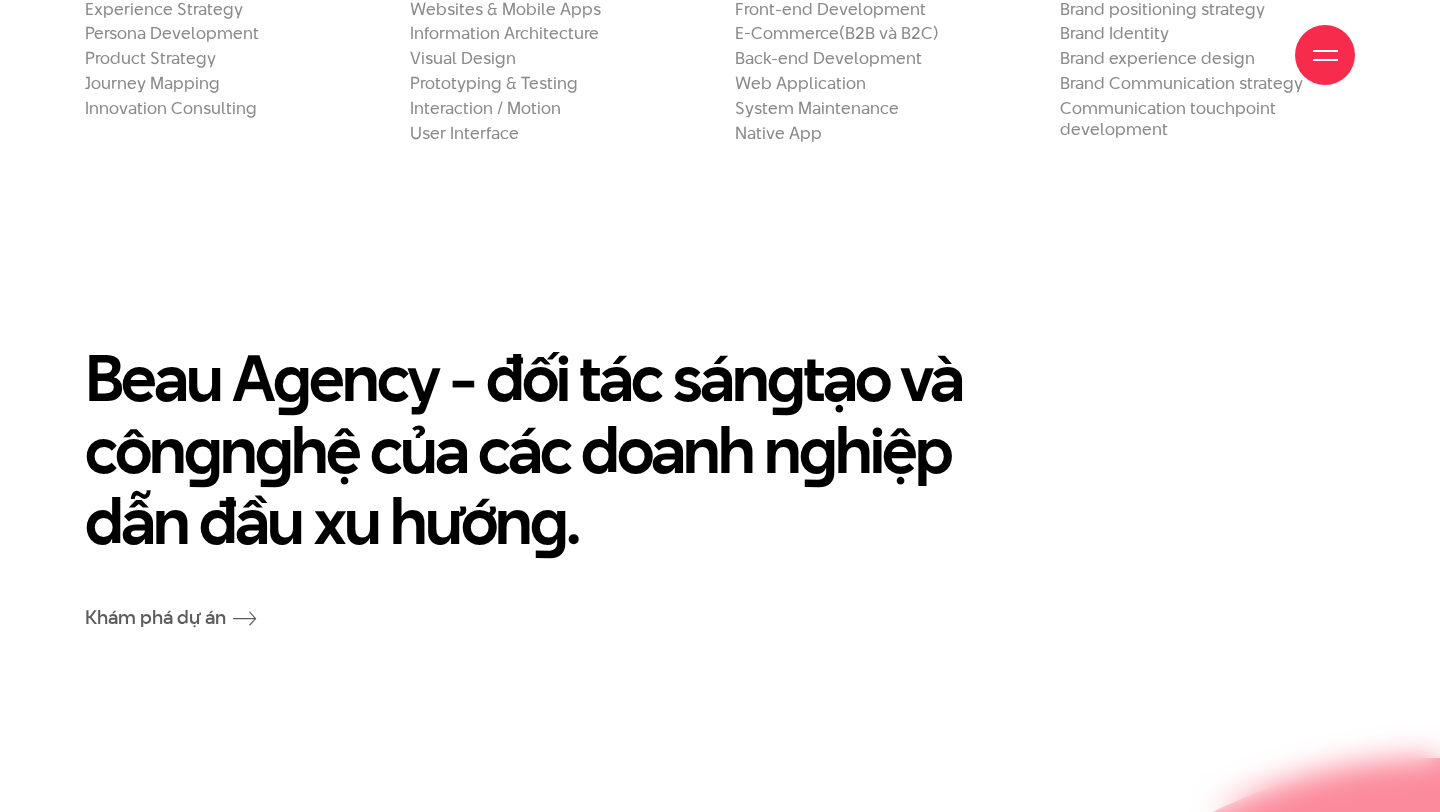 scroll, scrollTop: 3774, scrollLeft: 0, axis: vertical 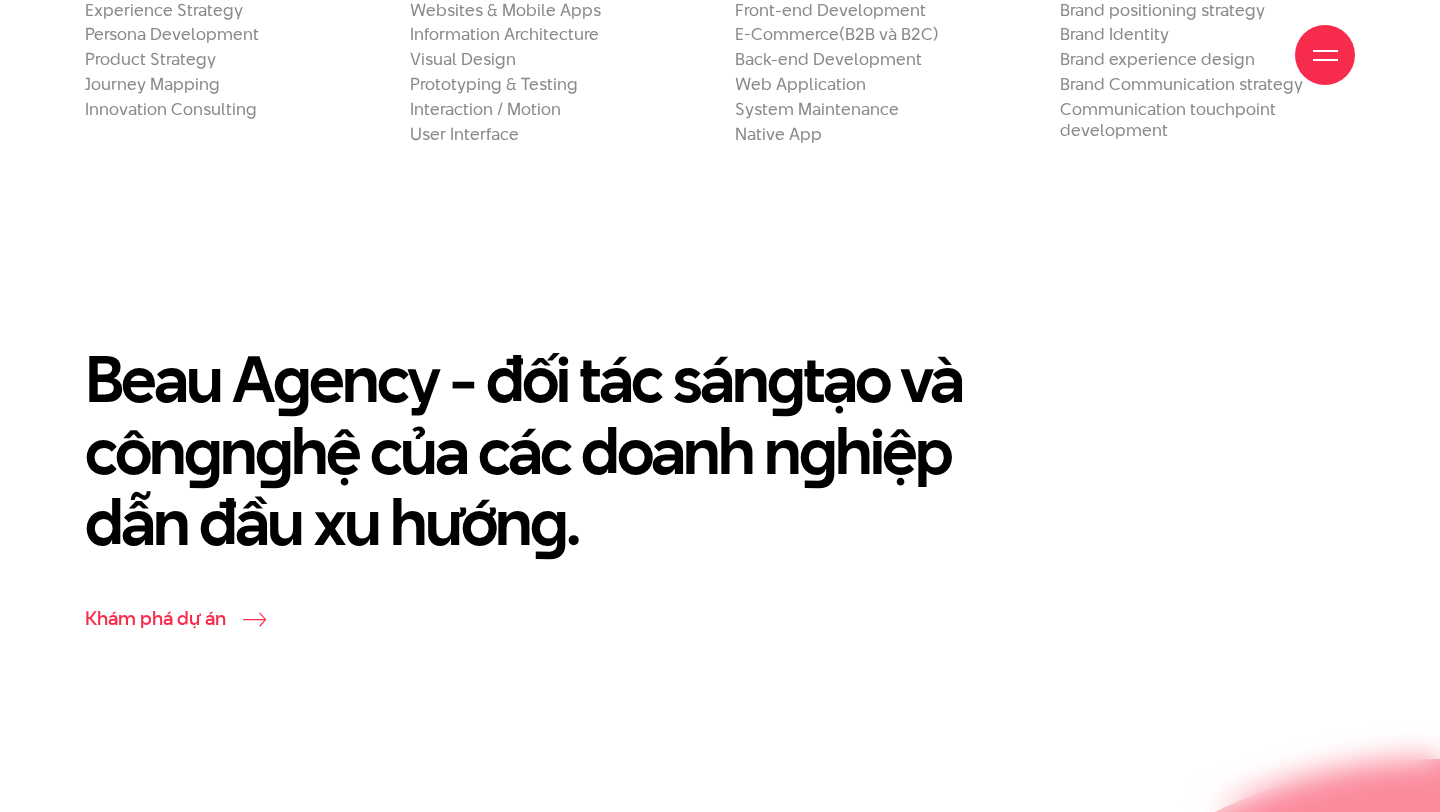 click on "Khám phá dự án" at bounding box center [171, 618] 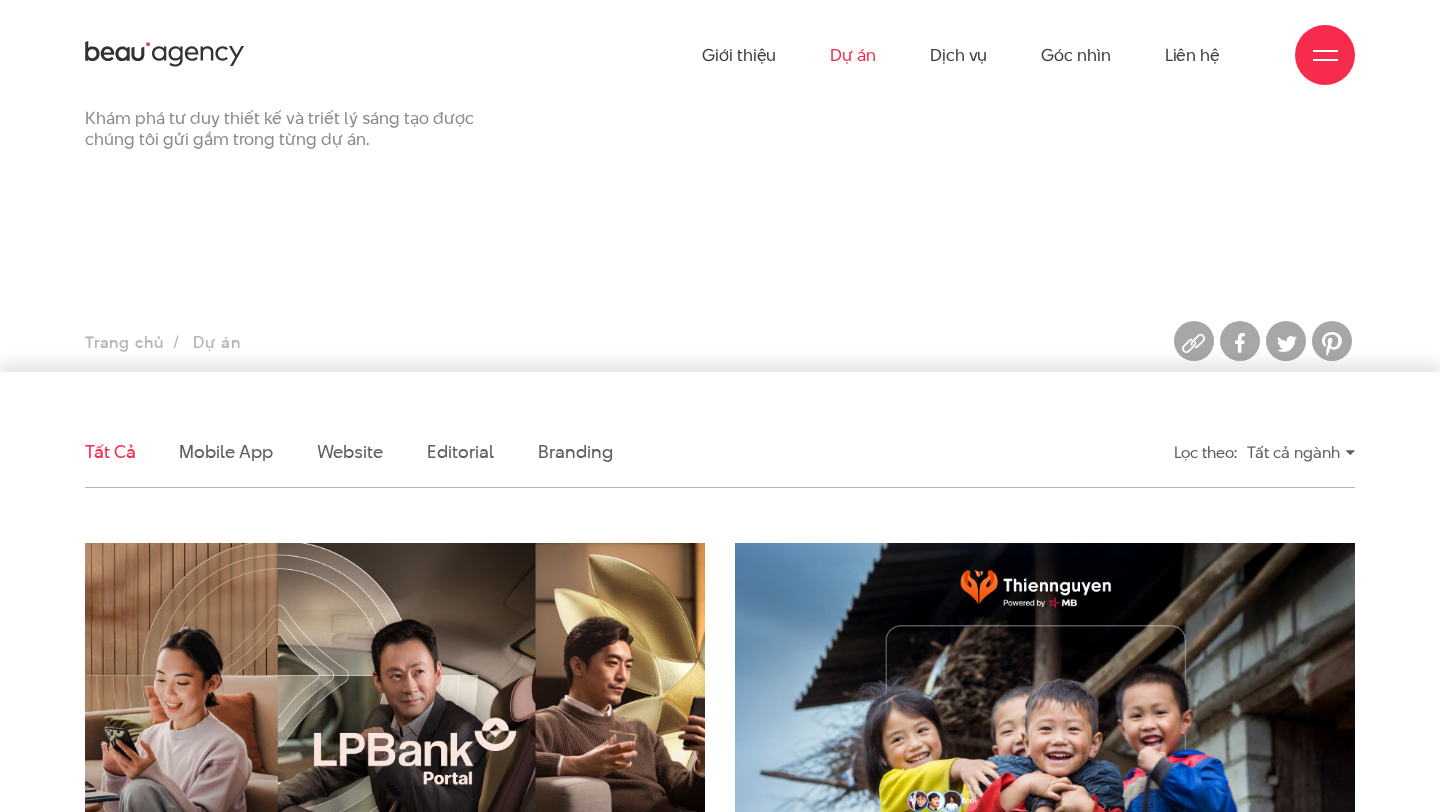 scroll, scrollTop: 47, scrollLeft: 0, axis: vertical 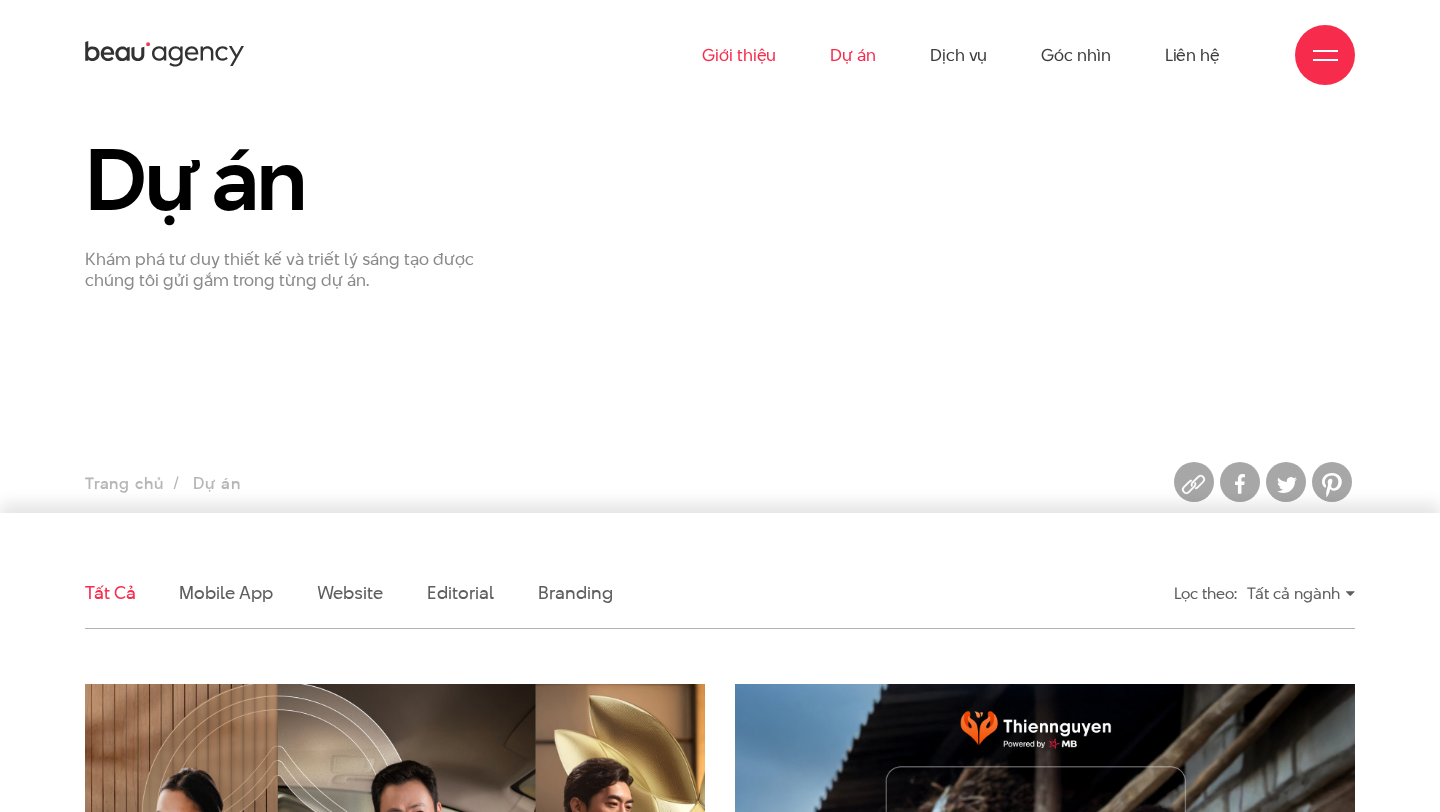 click on "Giới thiệu" at bounding box center (739, 55) 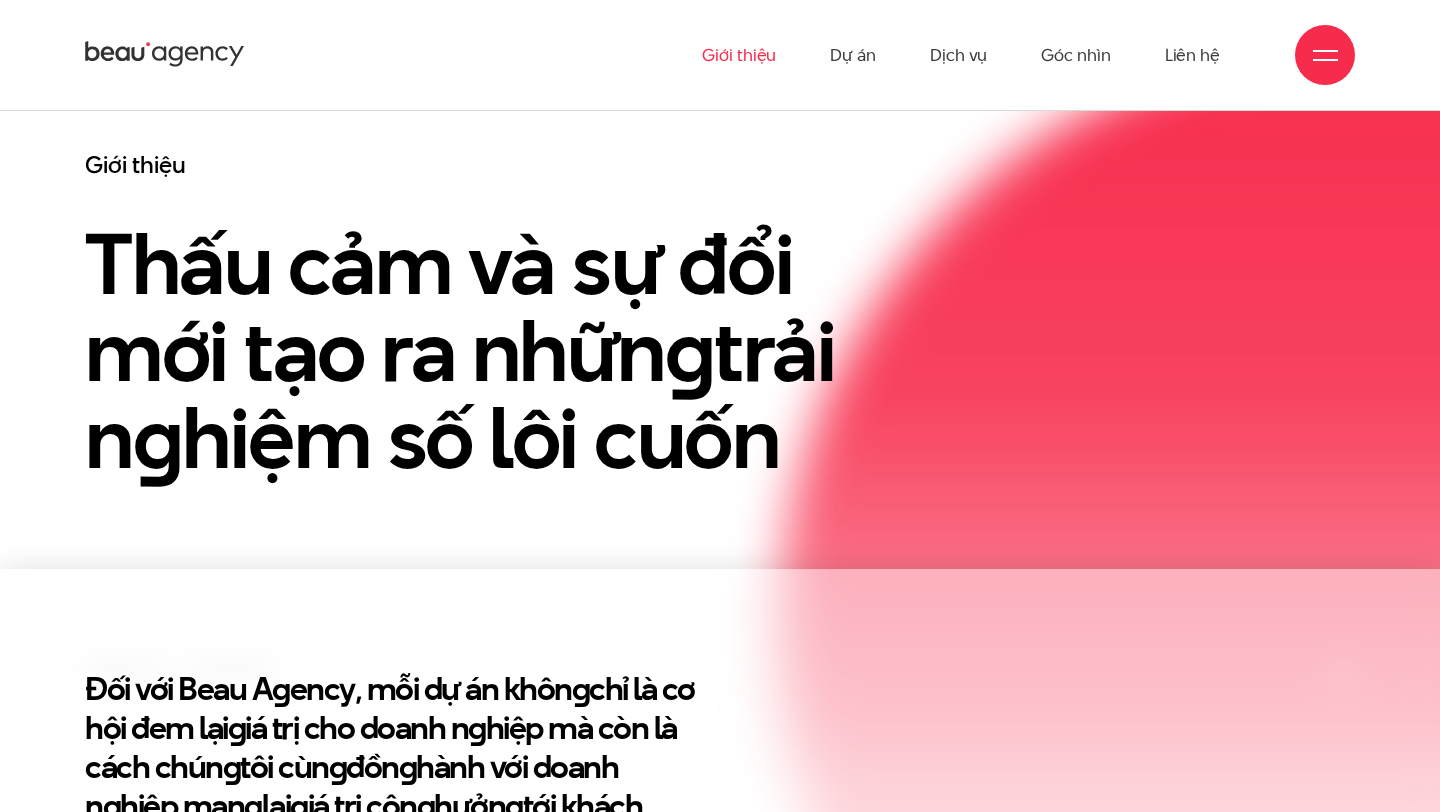 scroll, scrollTop: 0, scrollLeft: 0, axis: both 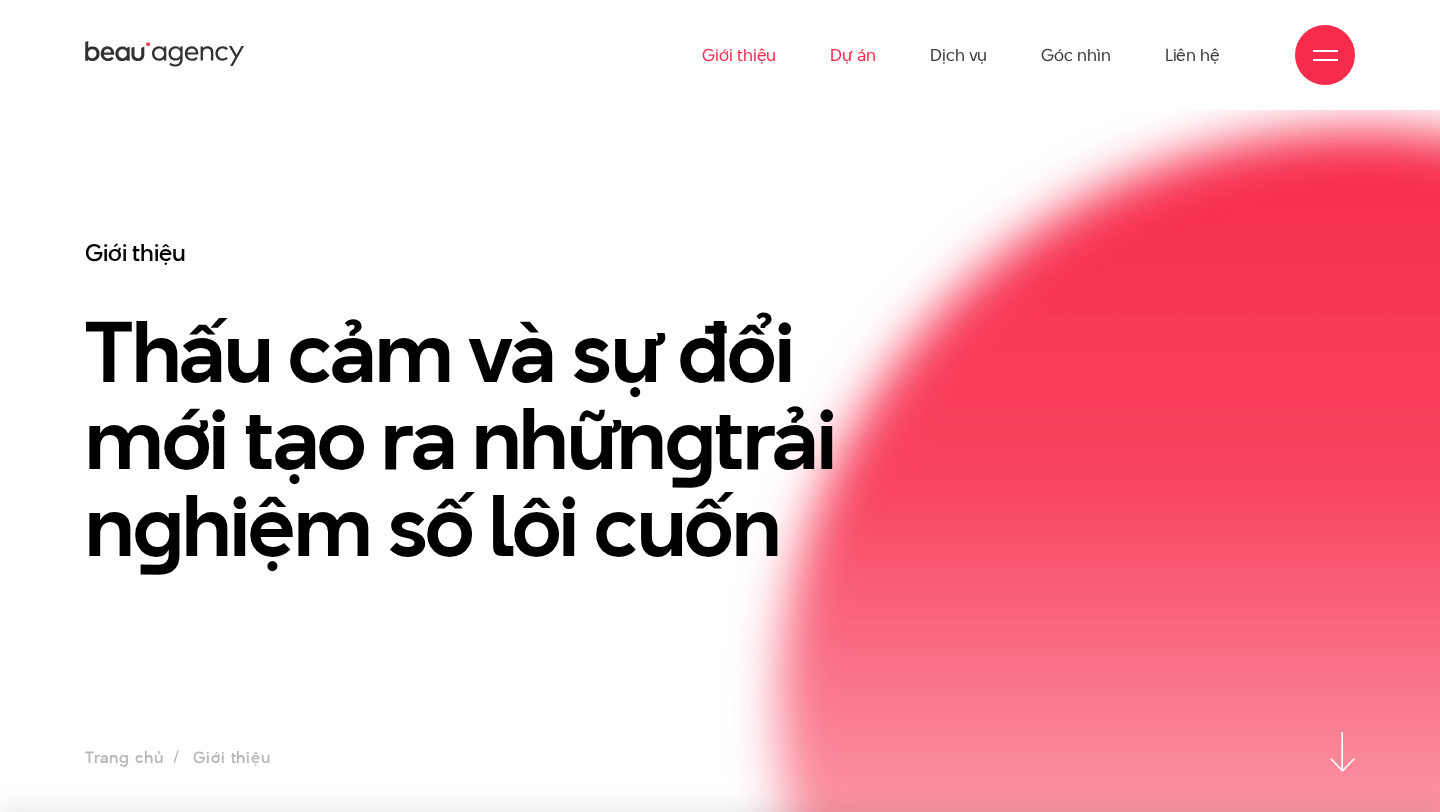 click on "Dự án" at bounding box center [853, 55] 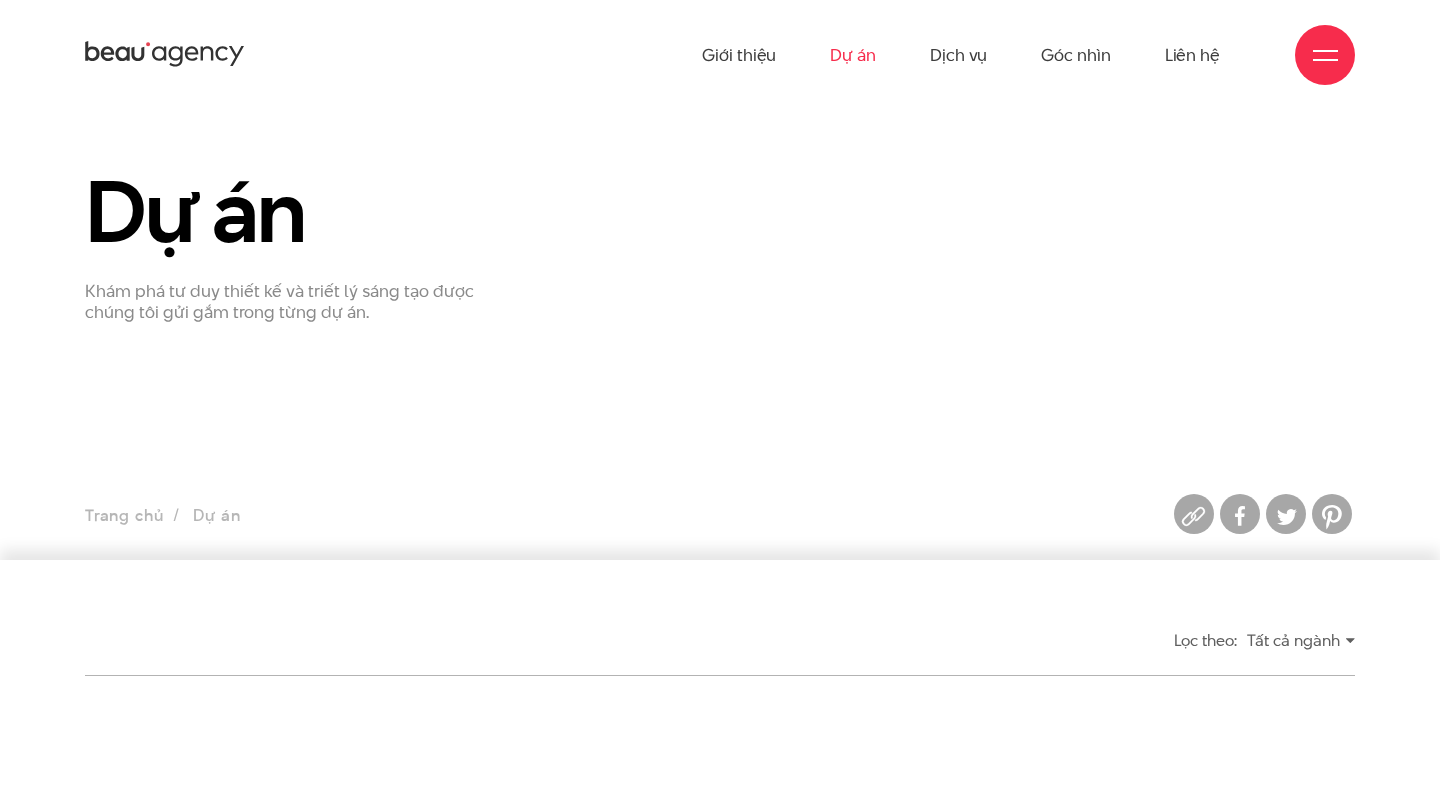 scroll, scrollTop: 0, scrollLeft: 0, axis: both 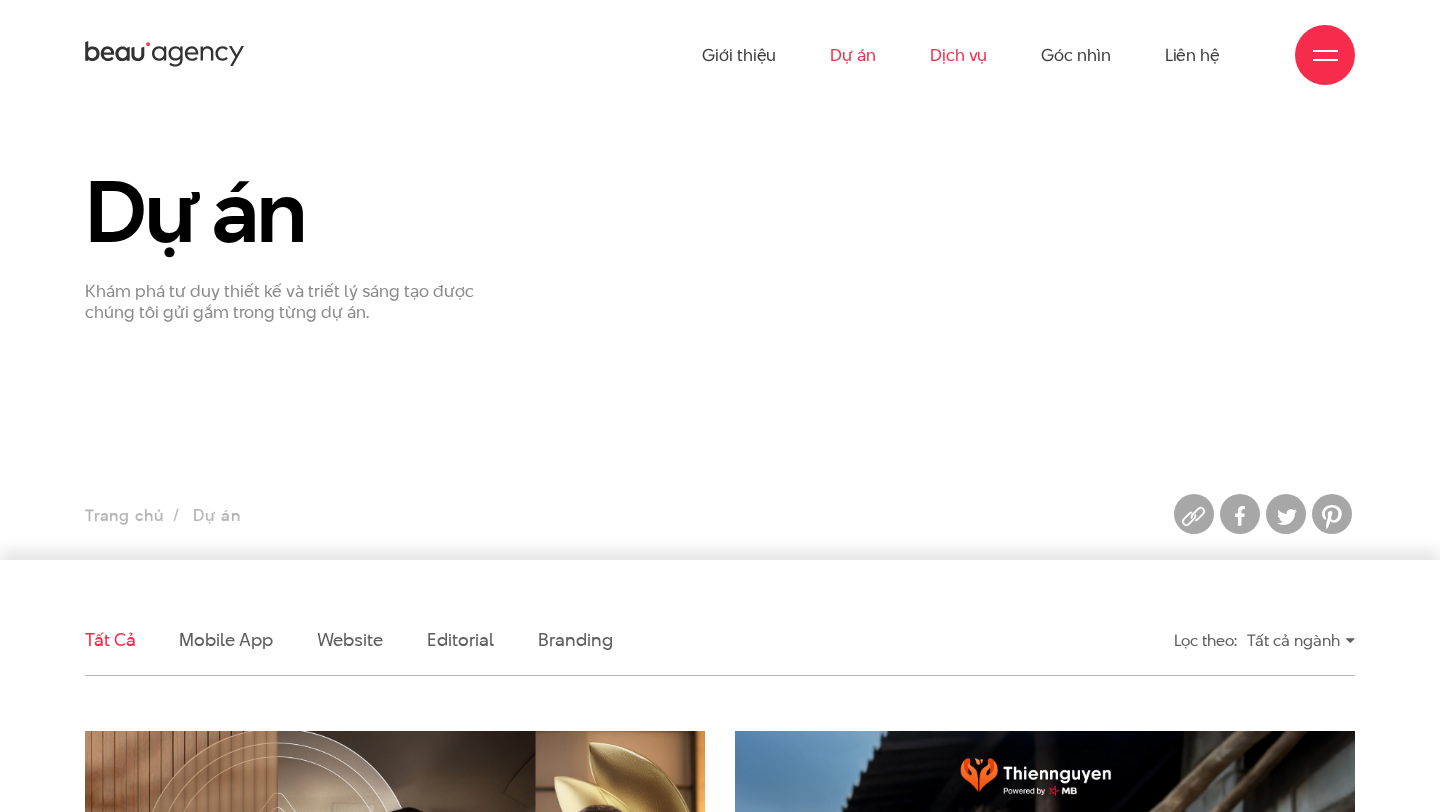 click on "Dịch vụ" at bounding box center (958, 55) 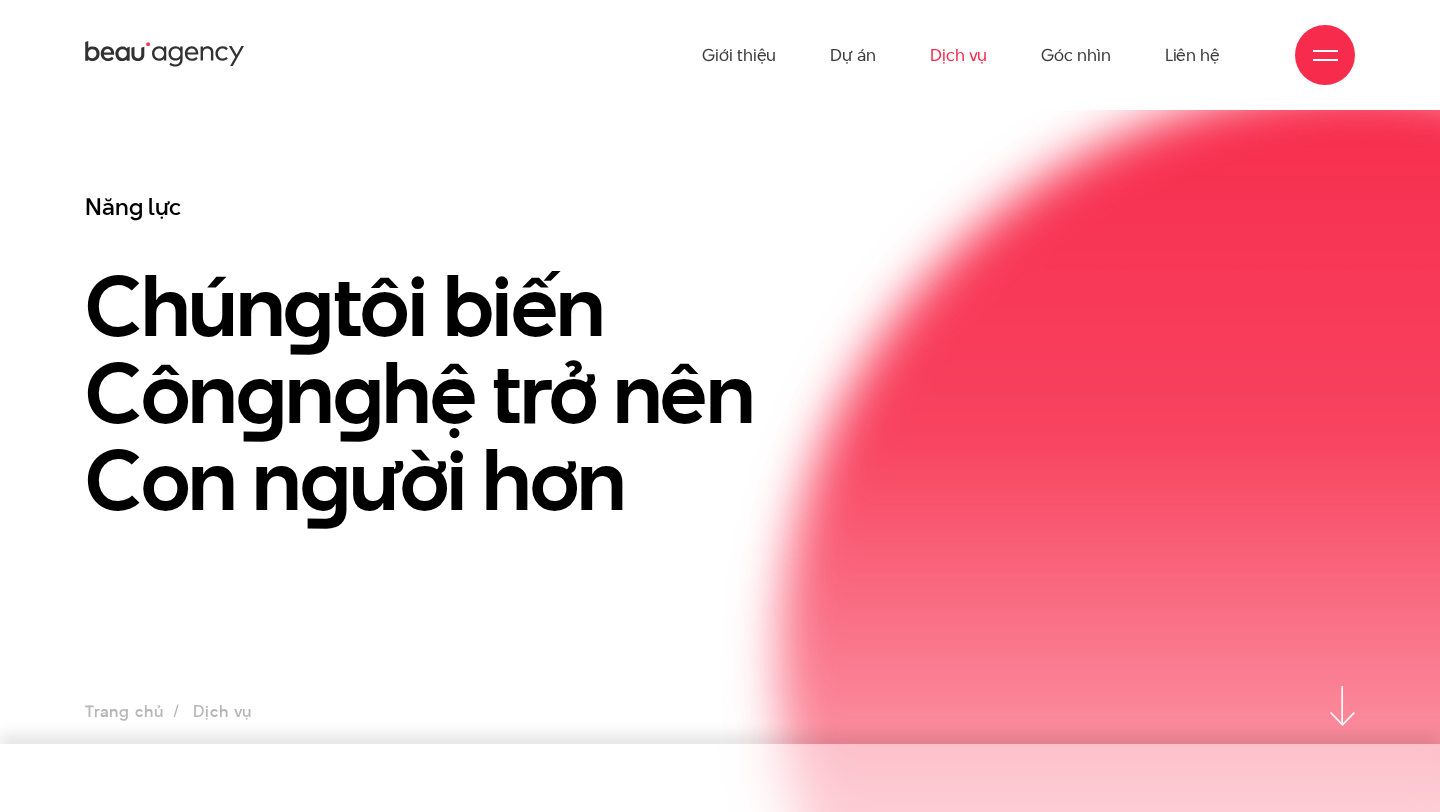 scroll, scrollTop: 0, scrollLeft: 0, axis: both 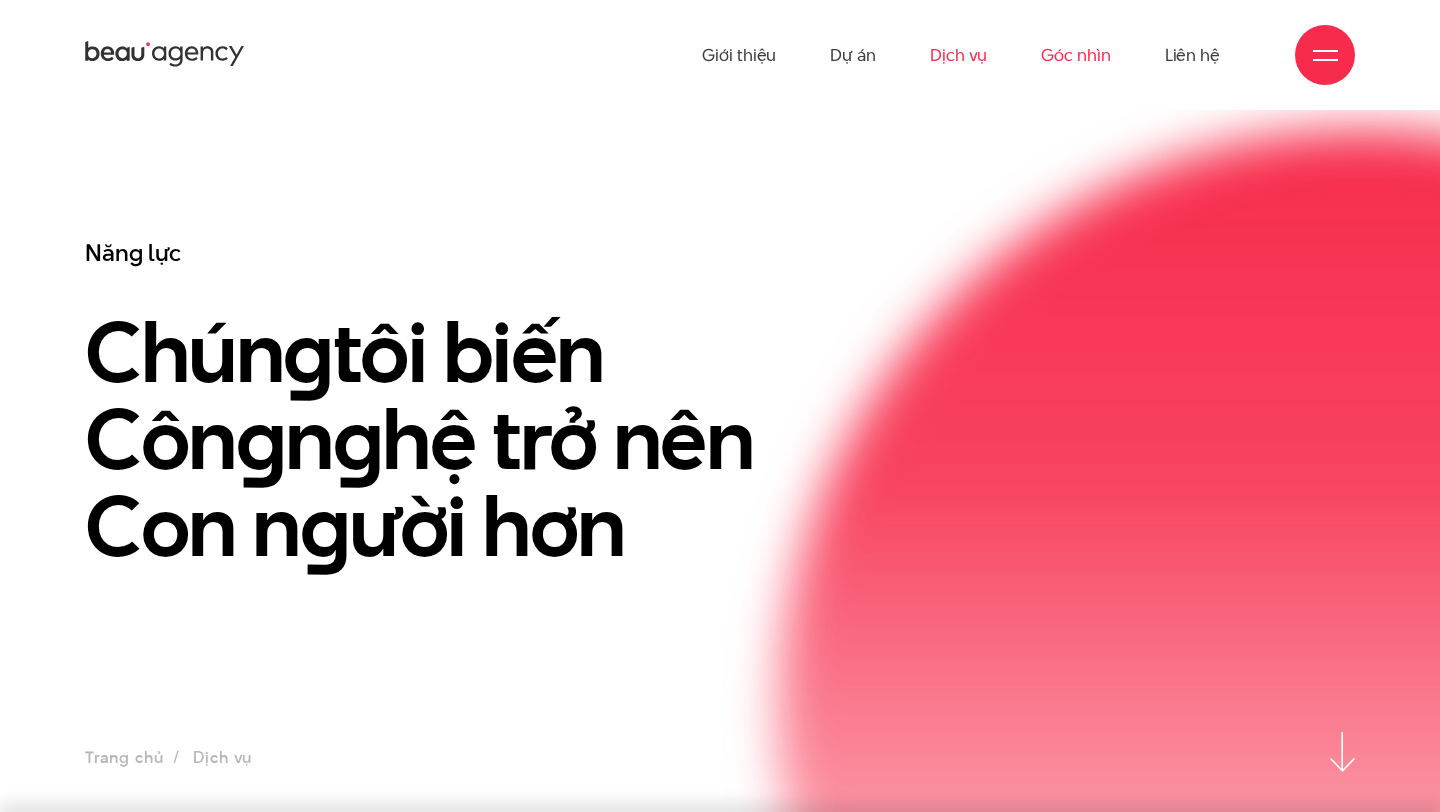 click on "Góc nhìn" at bounding box center (1075, 55) 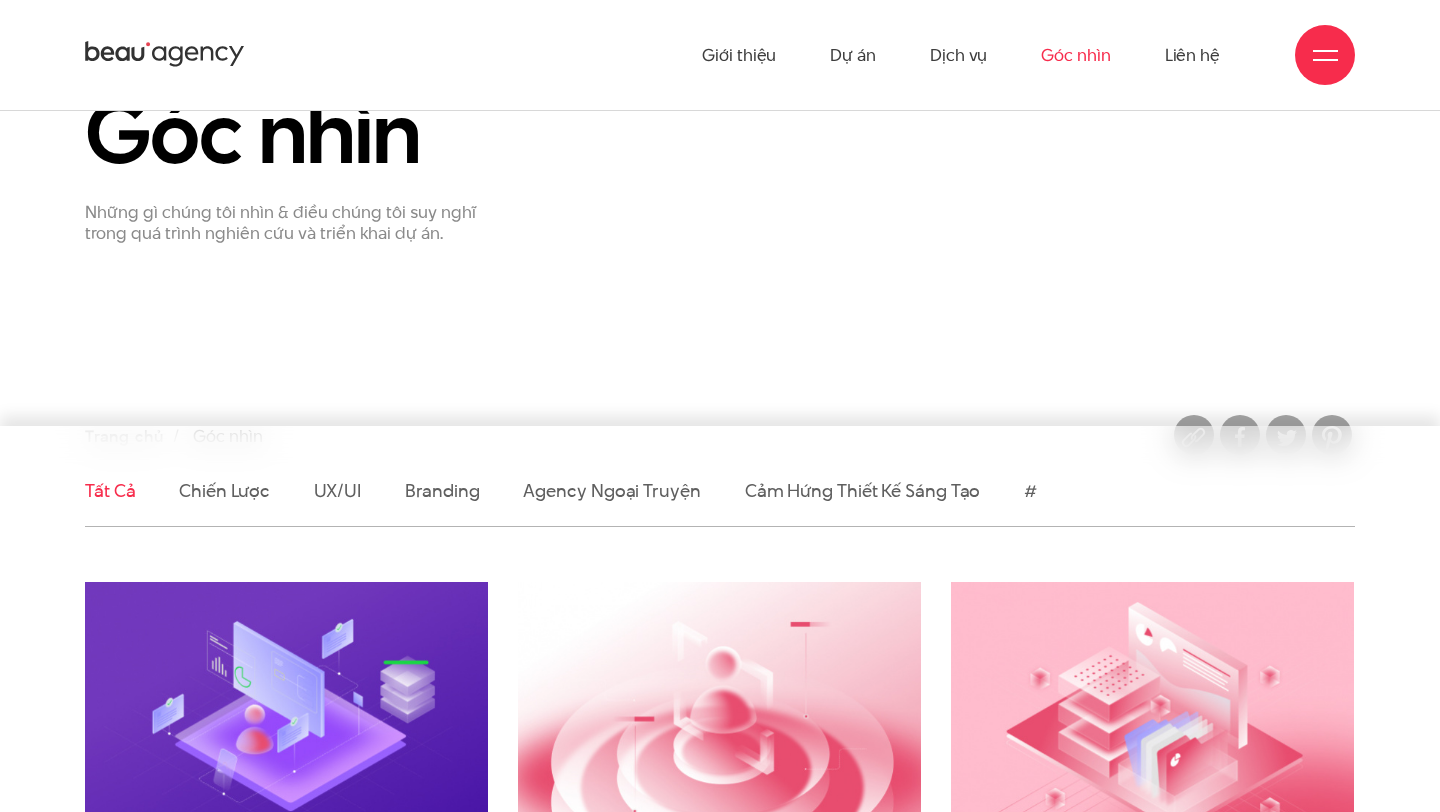 scroll, scrollTop: 95, scrollLeft: 0, axis: vertical 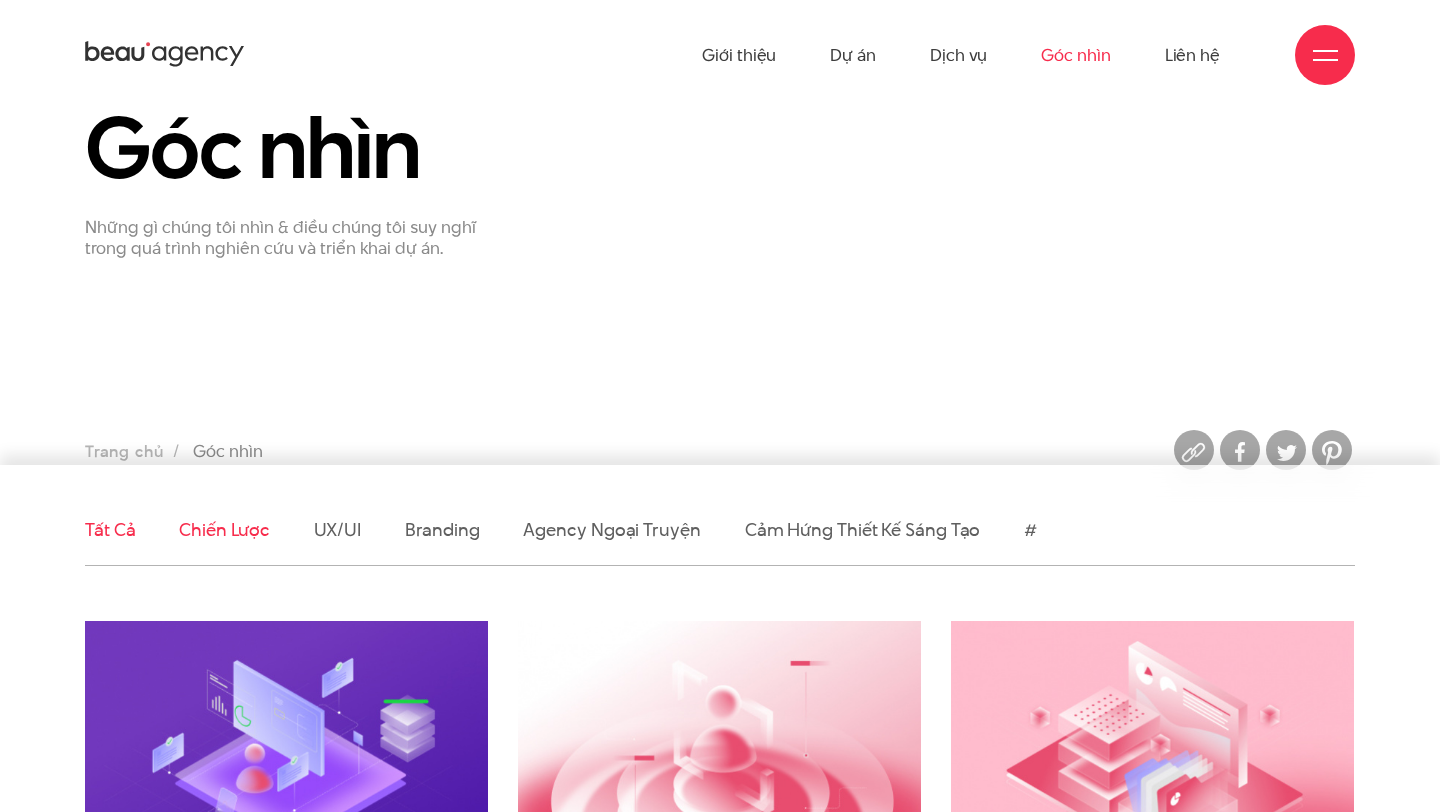 click on "Chiến lược" at bounding box center (224, 529) 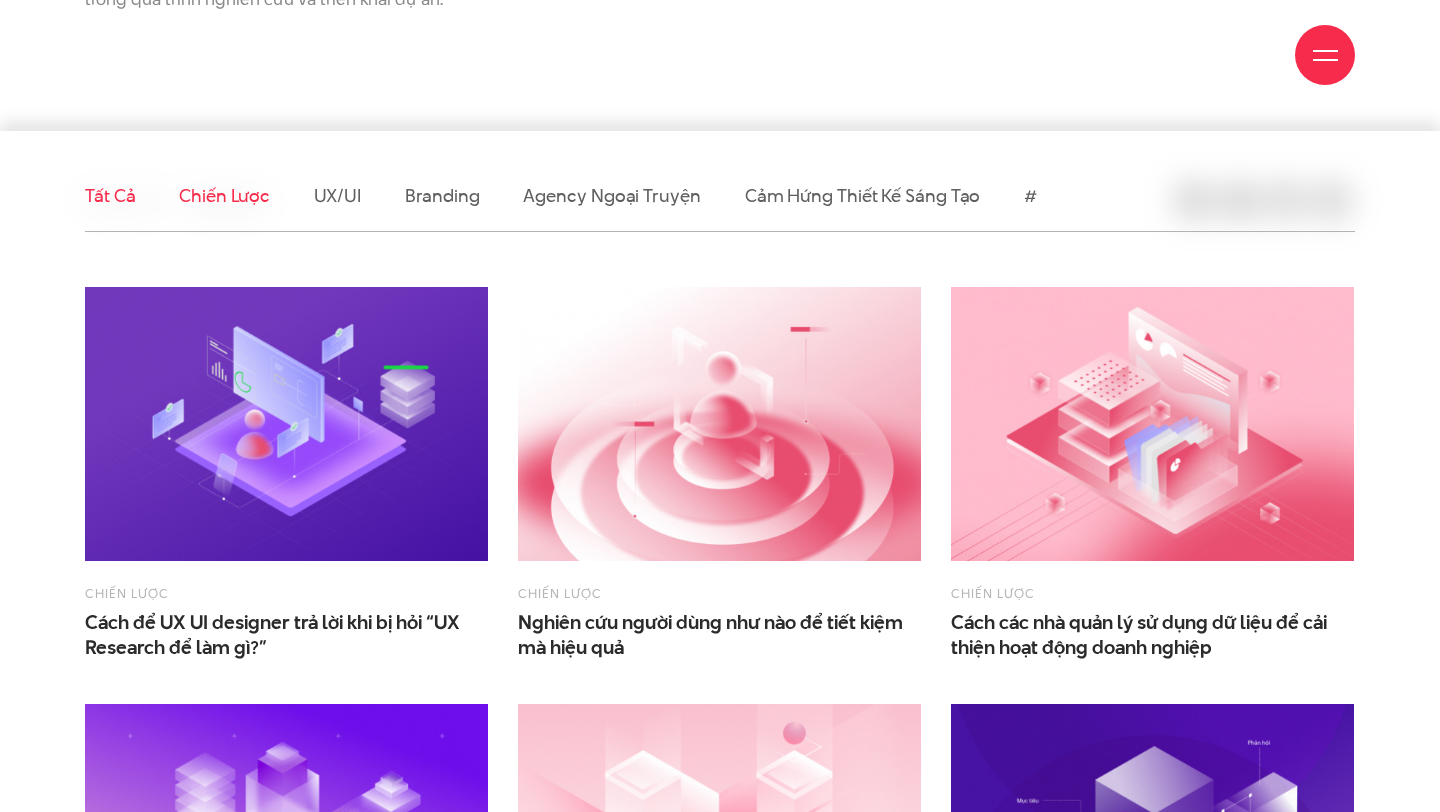 scroll, scrollTop: 547, scrollLeft: 0, axis: vertical 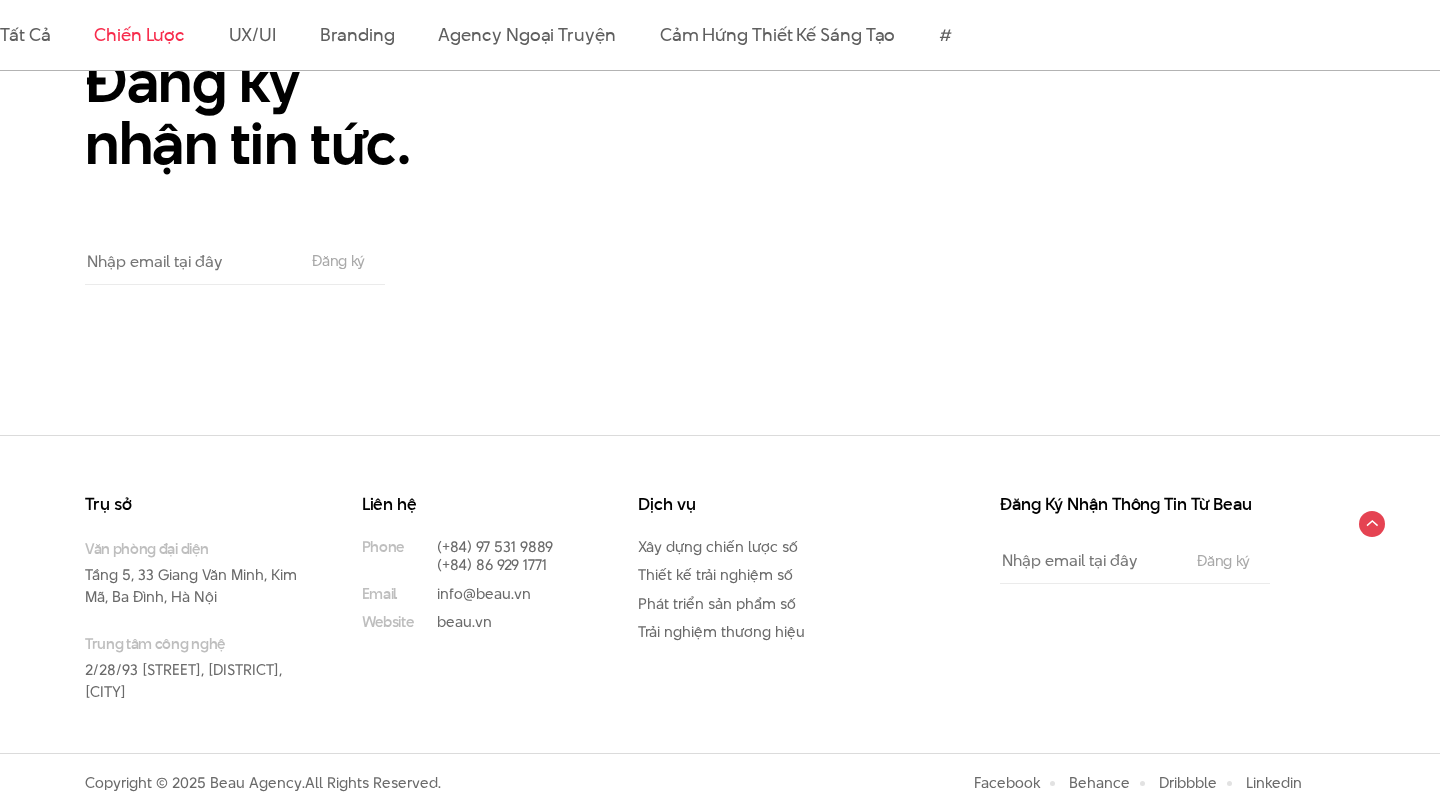 click on "Đăng ký nhận tin tức." at bounding box center (395, 112) 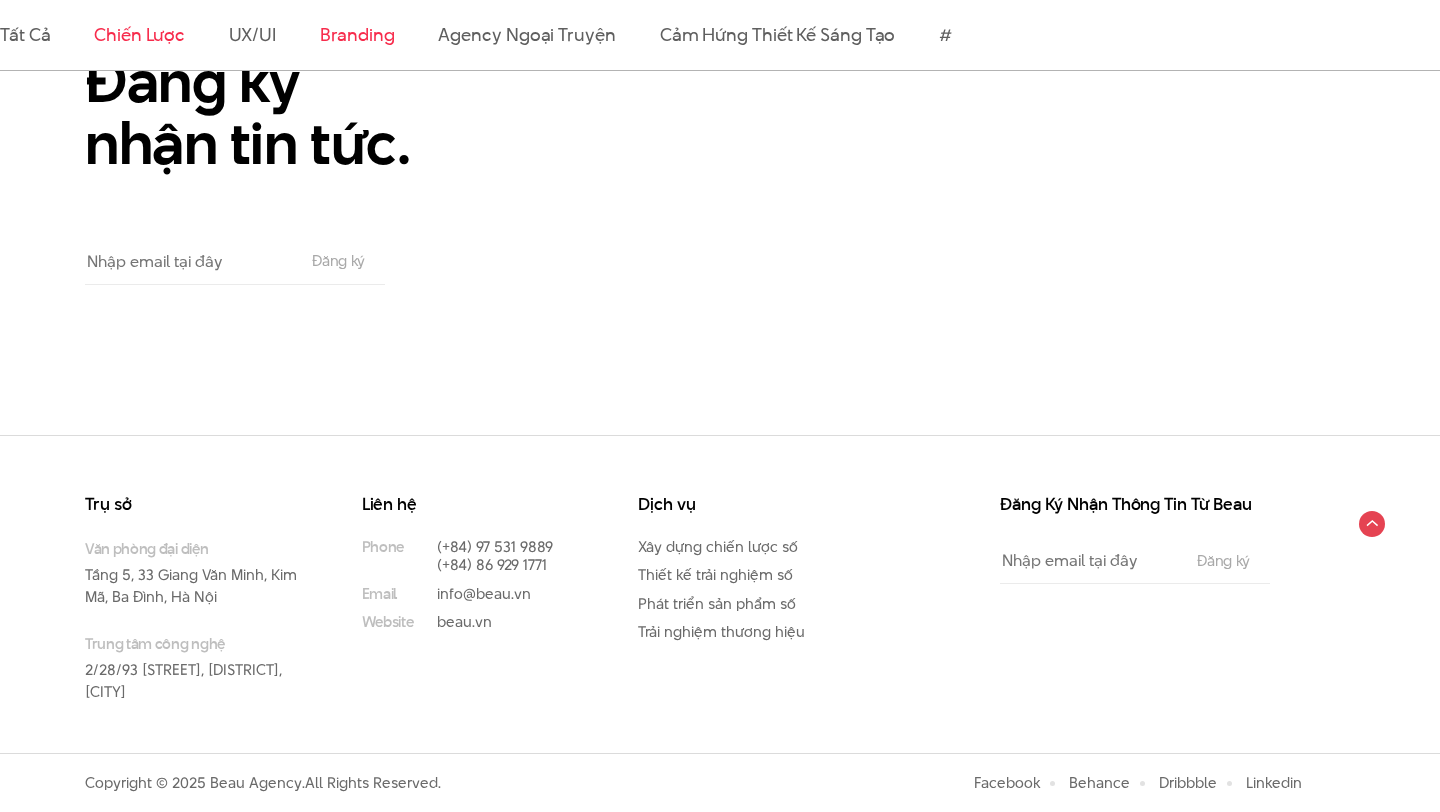 click on "Branding" at bounding box center [357, 34] 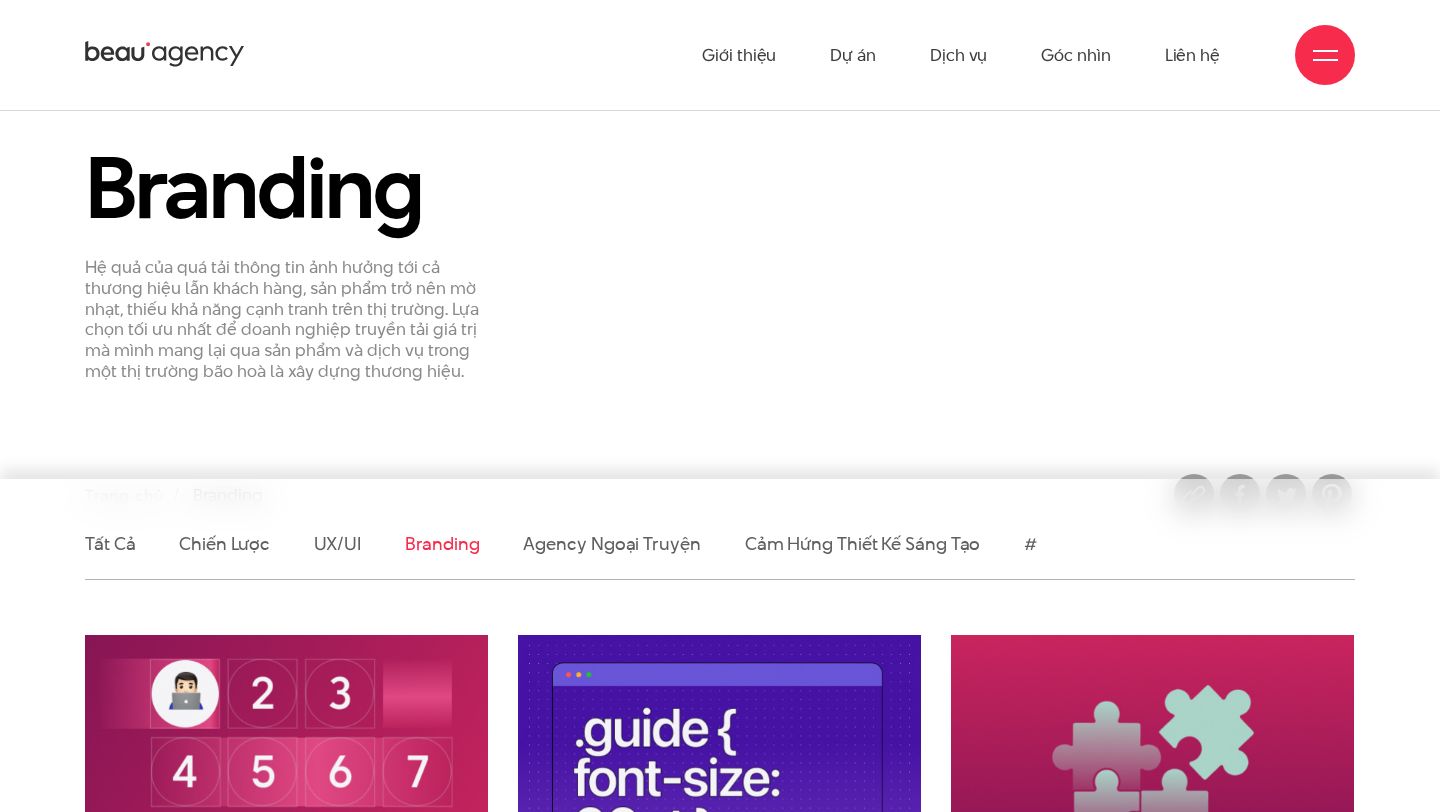 scroll, scrollTop: 0, scrollLeft: 0, axis: both 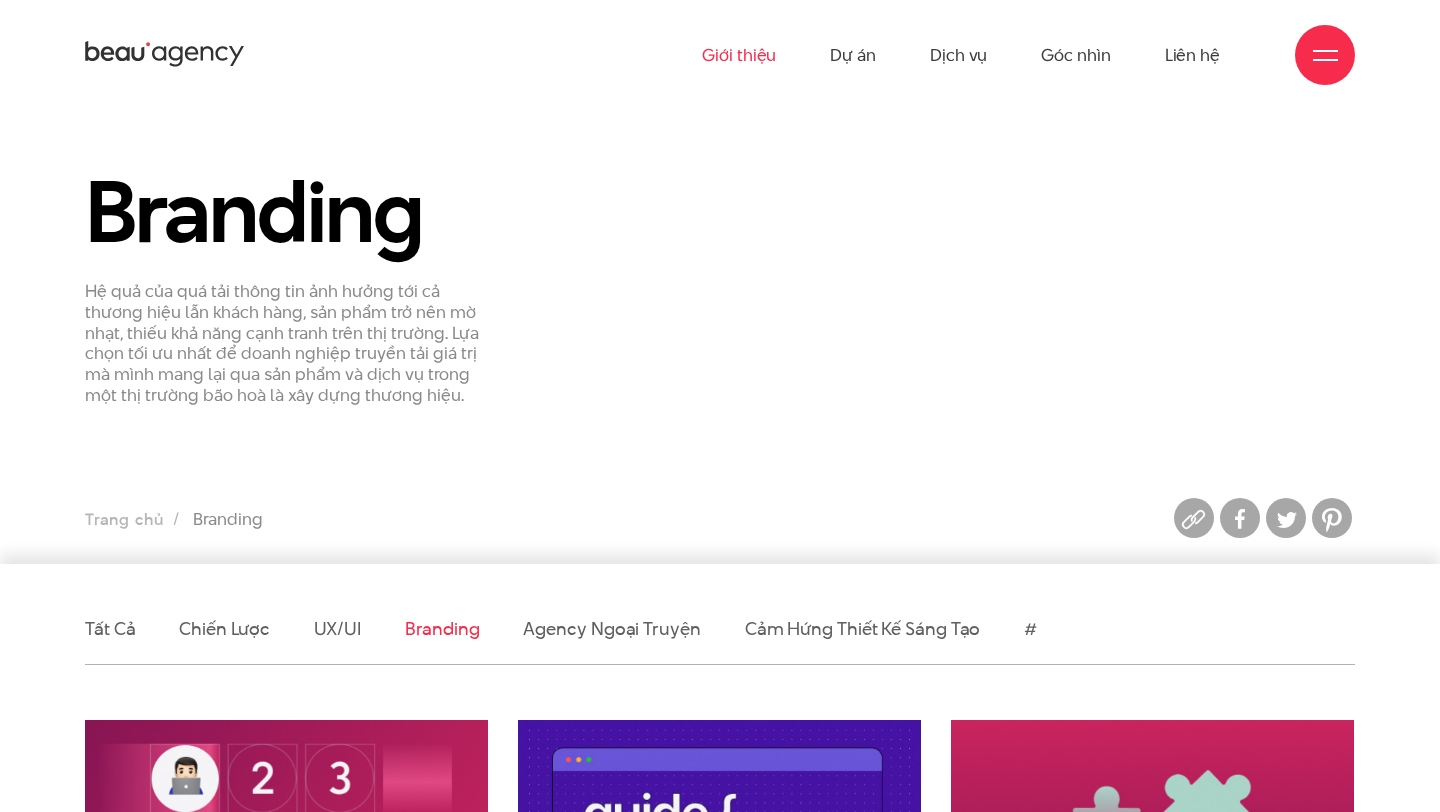 click on "Giới thiệu" at bounding box center (739, 55) 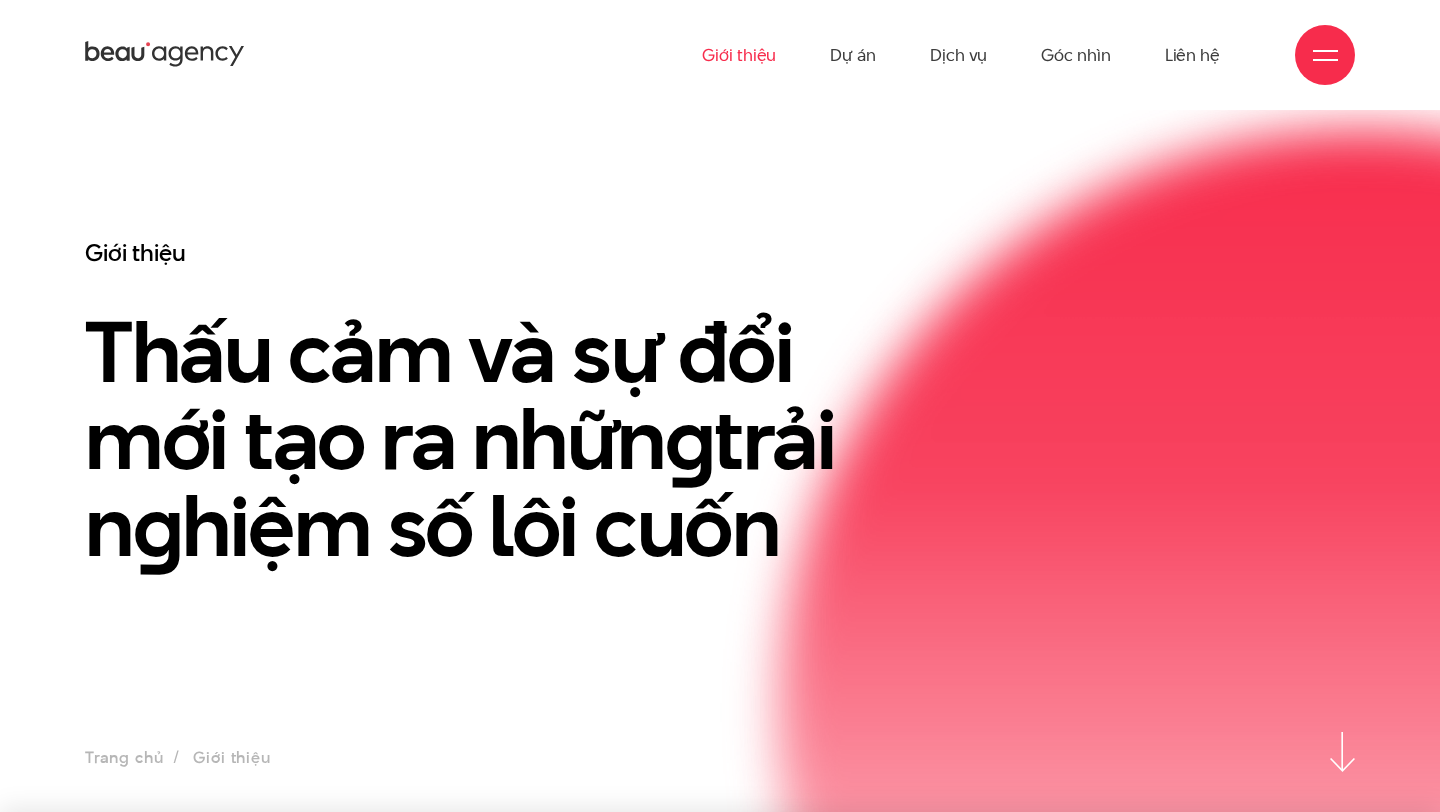 scroll, scrollTop: 0, scrollLeft: 0, axis: both 